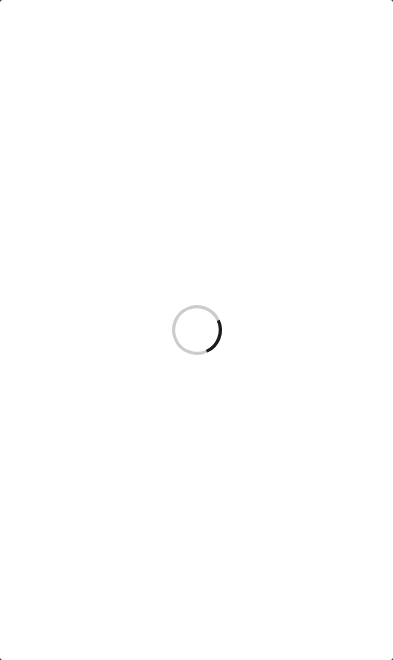 scroll, scrollTop: 0, scrollLeft: 0, axis: both 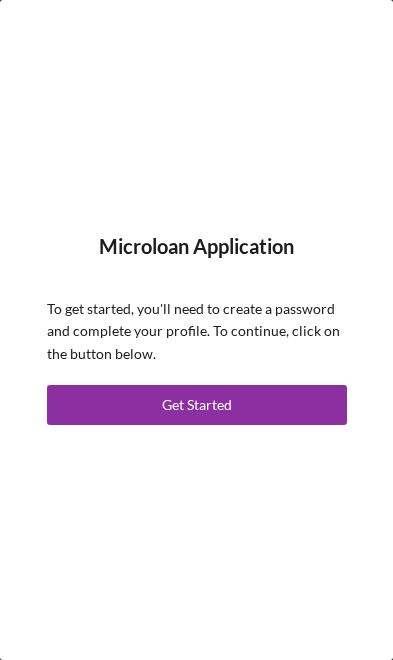 click on "Get Started" at bounding box center (197, 405) 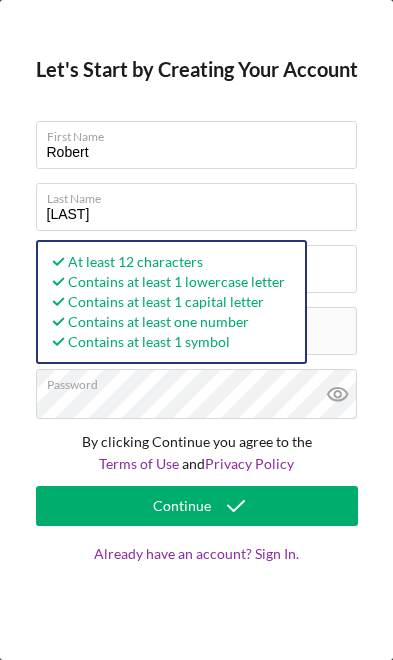 click 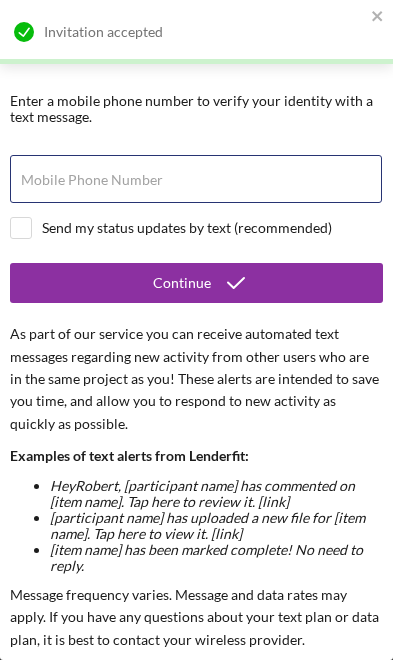 click on "Mobile Phone Number" at bounding box center [196, 180] 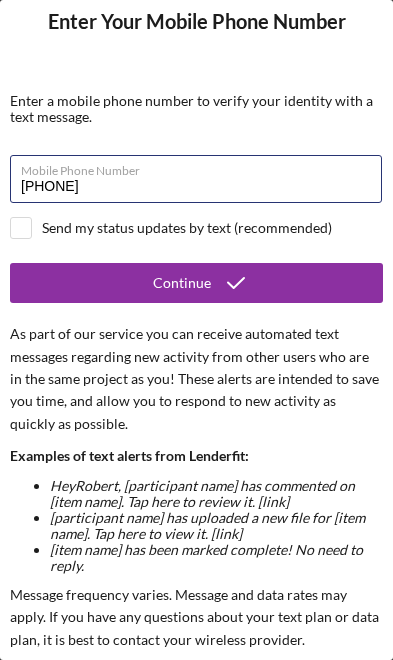 type on "[PHONE]" 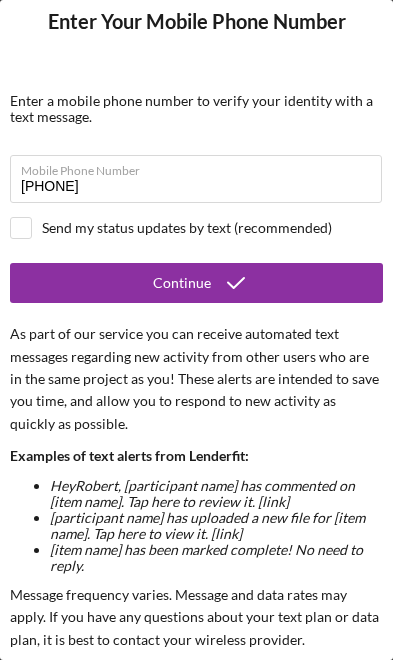click 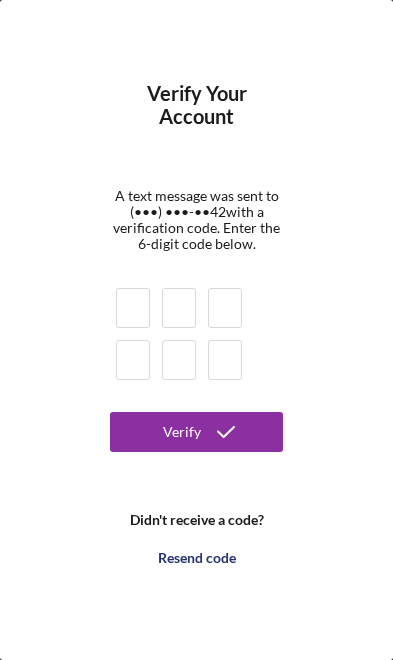 click at bounding box center [133, 308] 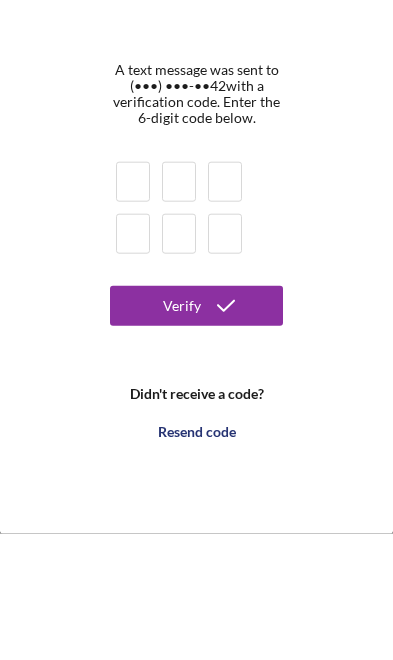 type on "6" 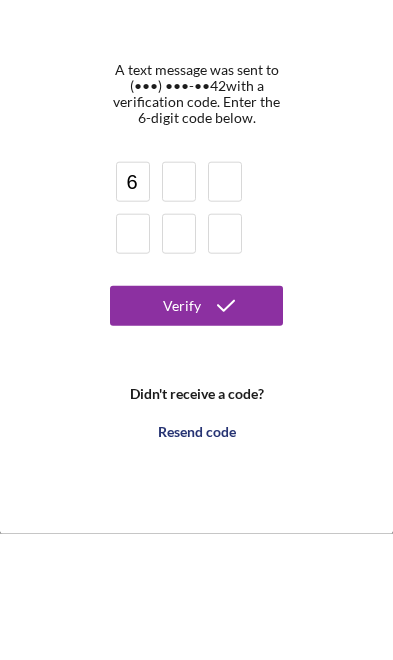 click on "Verify" at bounding box center [196, 432] 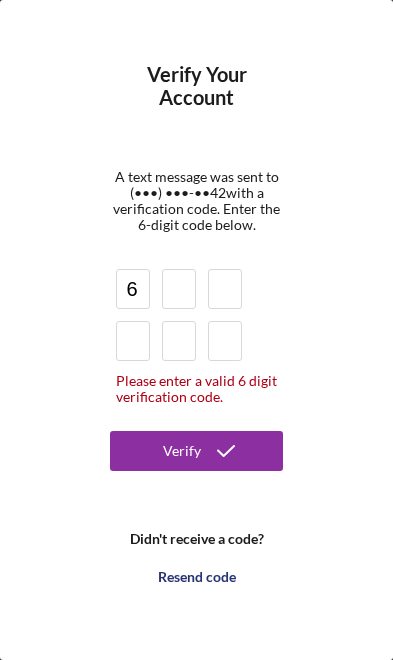 click at bounding box center [179, 289] 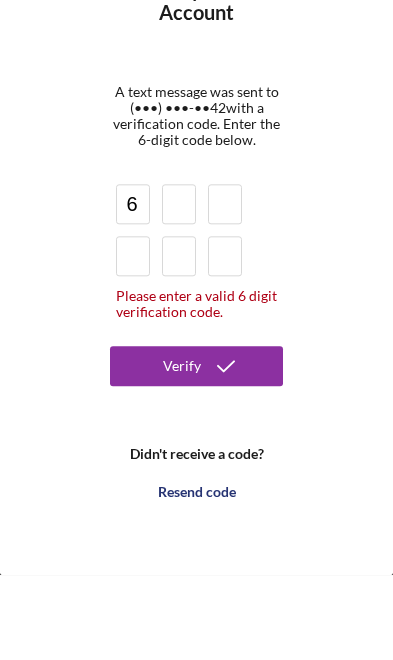 click on "6" at bounding box center [133, 289] 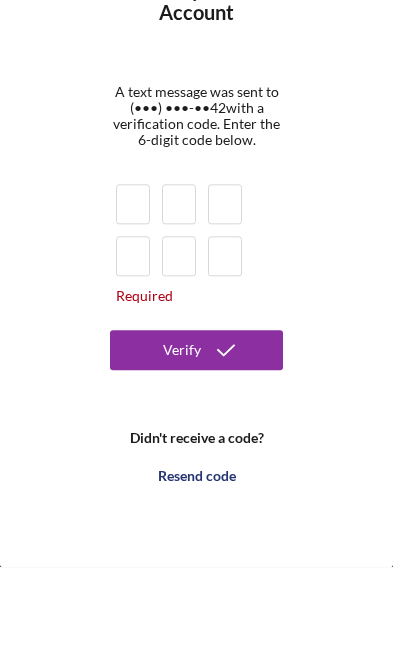 click at bounding box center (133, 297) 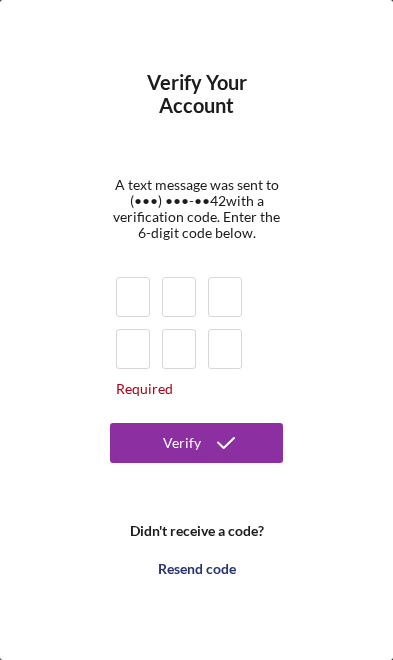 click on "Resend code" at bounding box center (197, 569) 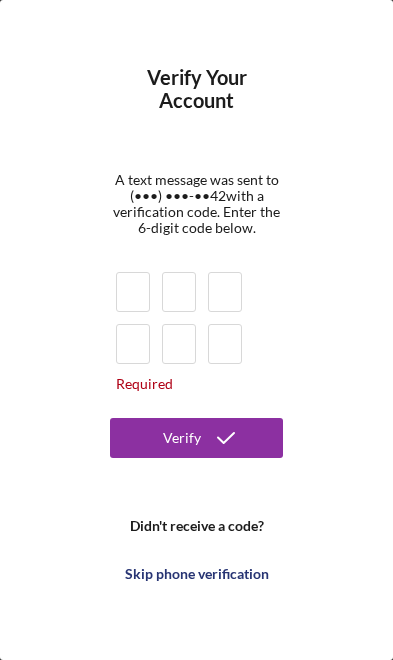click at bounding box center [133, 292] 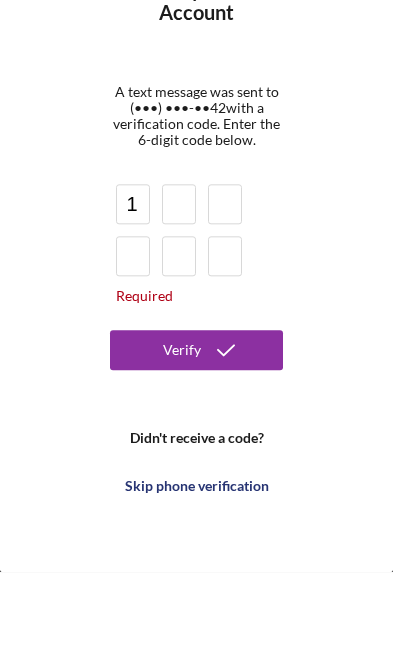 type on "1" 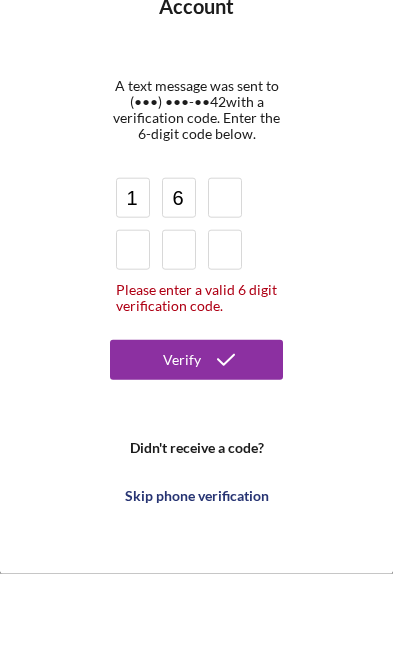 type on "6" 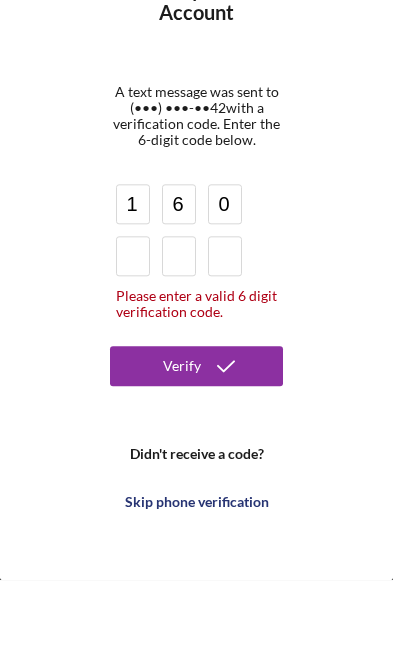 type on "0" 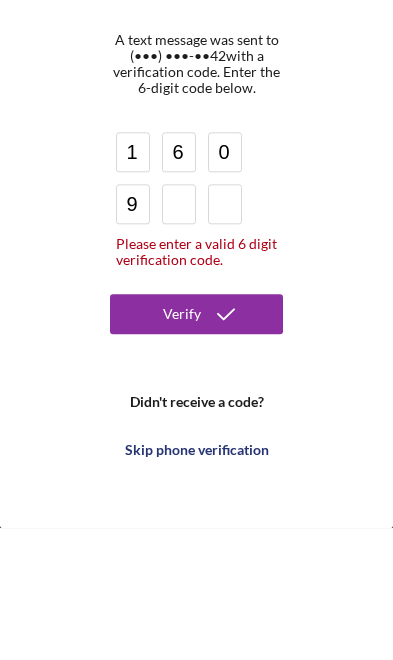 type on "9" 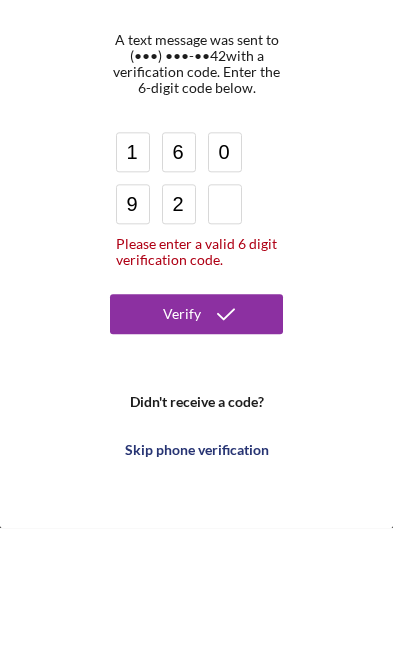 type on "2" 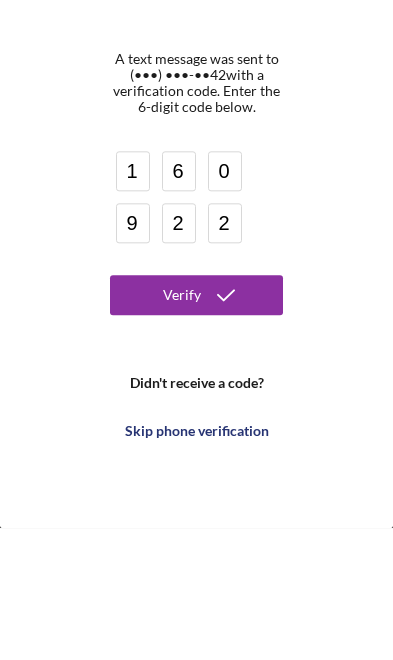 type on "2" 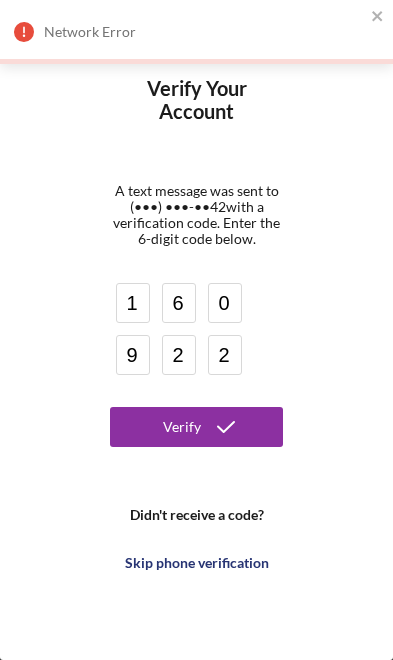 click 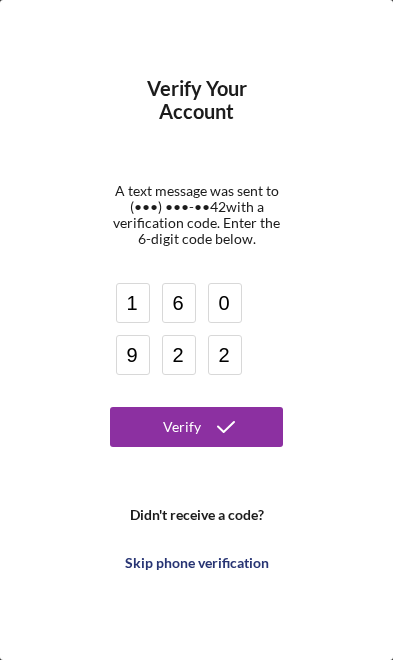 click 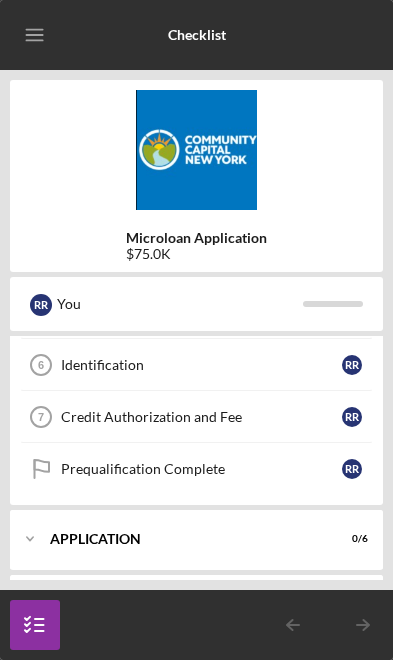 scroll, scrollTop: 306, scrollLeft: 0, axis: vertical 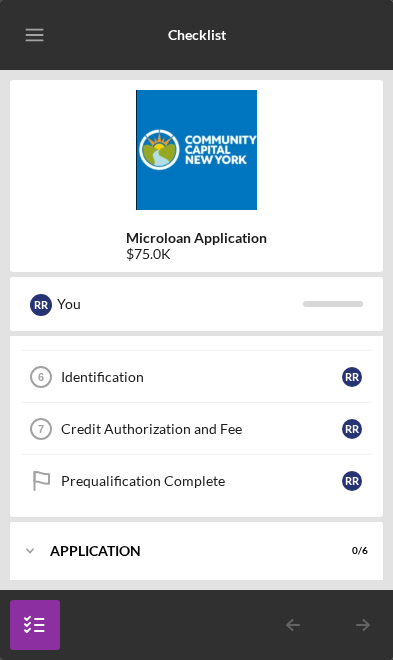 click on "R R" at bounding box center (357, 377) 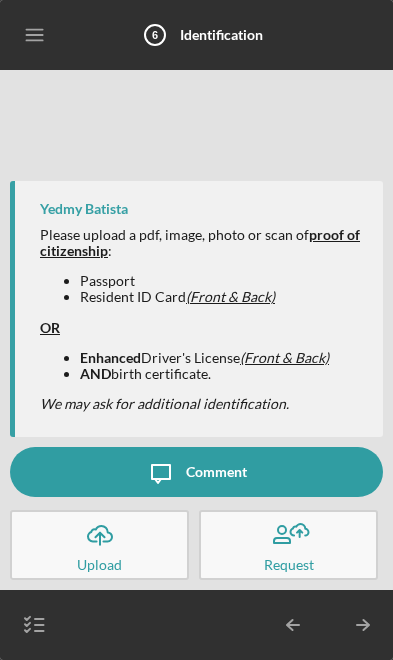 click on "Icon/Upload" 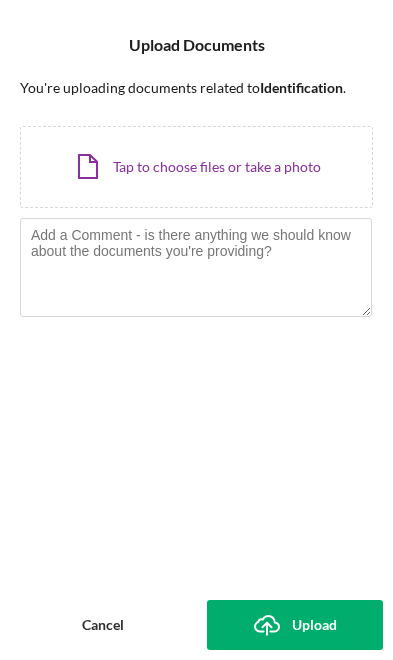 click on "Icon/Document Browse or drag files here (max 100MB total) Tap to choose files or take a photo" at bounding box center [196, 167] 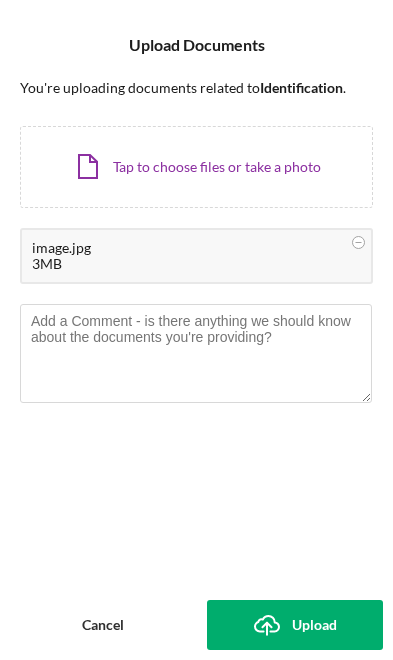 click on "Icon/Document Browse or drag files here (max 100MB total) Tap to choose files or take a photo" at bounding box center (196, 167) 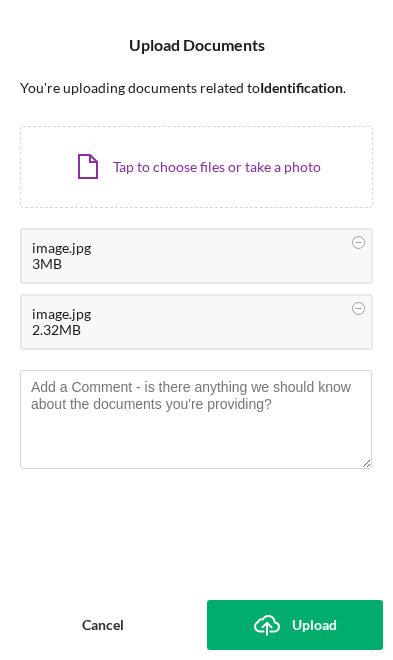 click on "Upload" at bounding box center (314, 625) 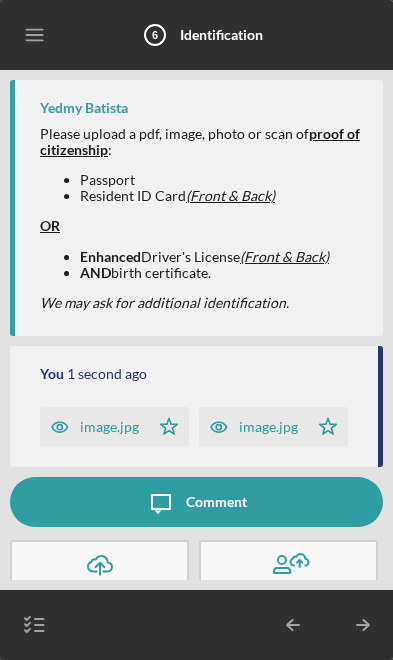 scroll, scrollTop: 29, scrollLeft: 0, axis: vertical 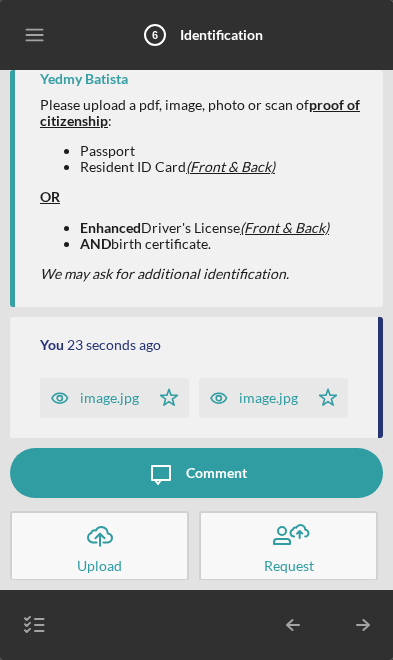 click on "Icon/Upload" 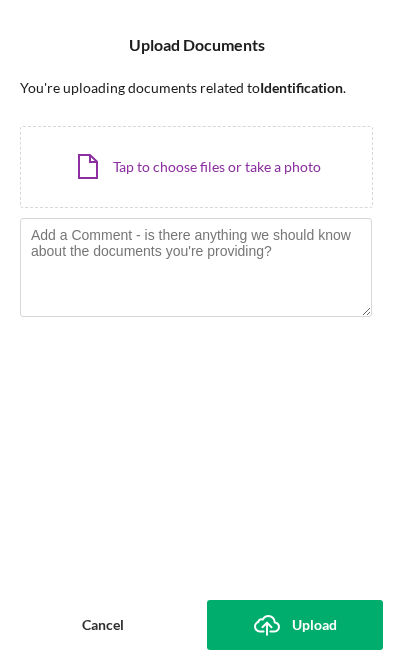 click on "Cancel" at bounding box center [103, 625] 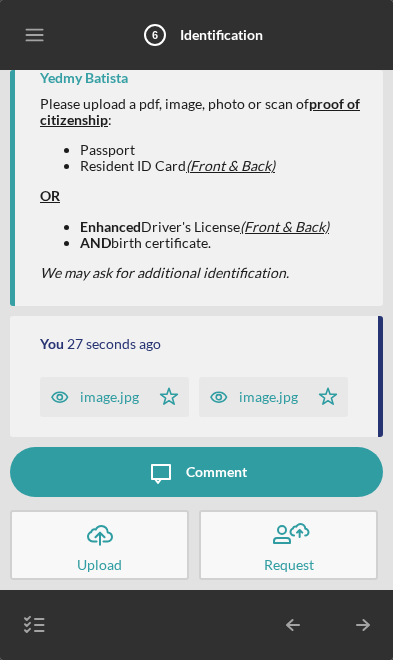 scroll, scrollTop: 29, scrollLeft: 0, axis: vertical 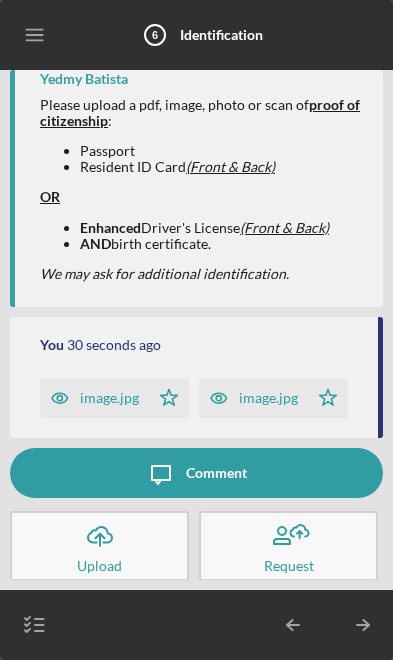 click 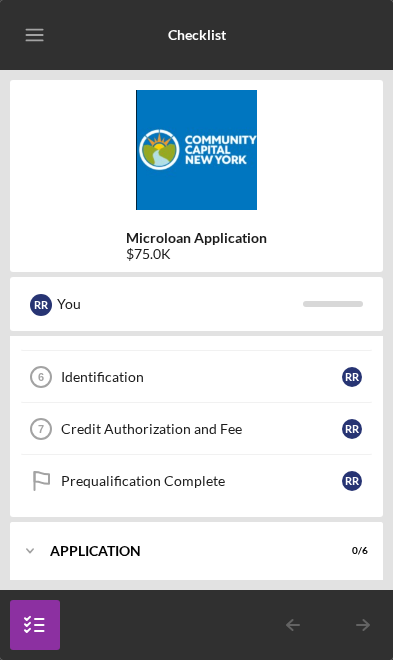 click on "Credit Authorization and Fee 7 Credit Authorization and Fee R R" at bounding box center [196, 429] 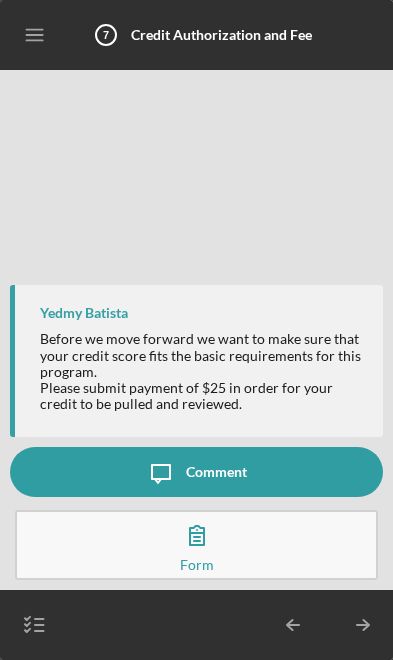 click on "Complete the Form Form" at bounding box center [196, 545] 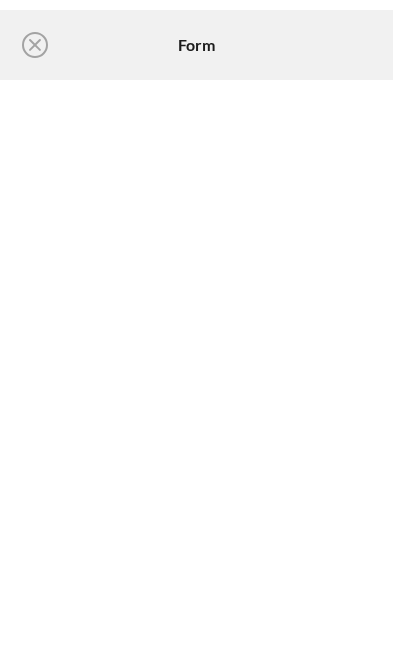 click 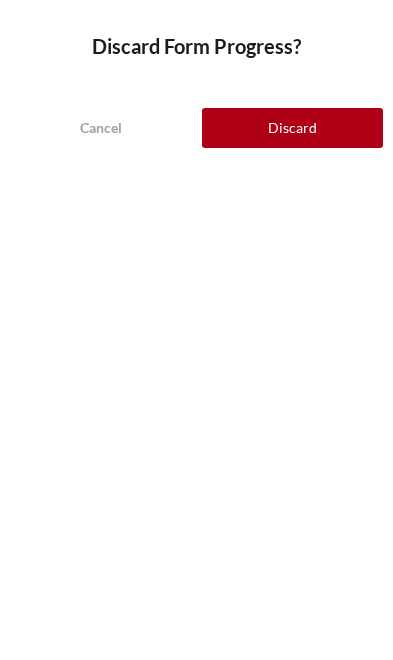 click on "Cancel" at bounding box center (101, 128) 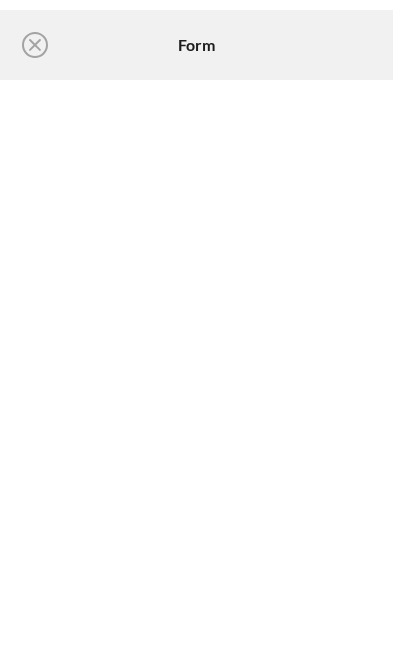 click on "Icon/Close" 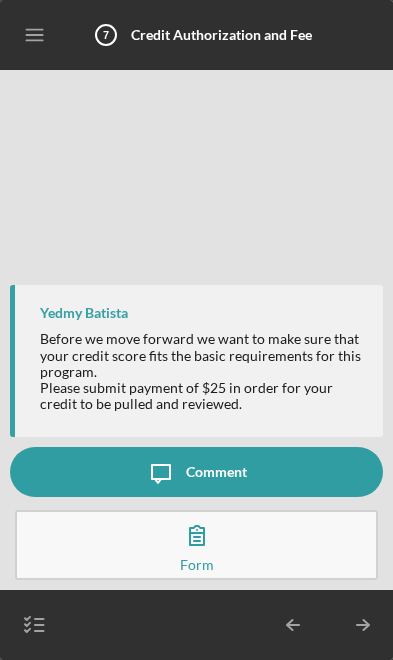 click on "Complete the Form Form" at bounding box center (196, 545) 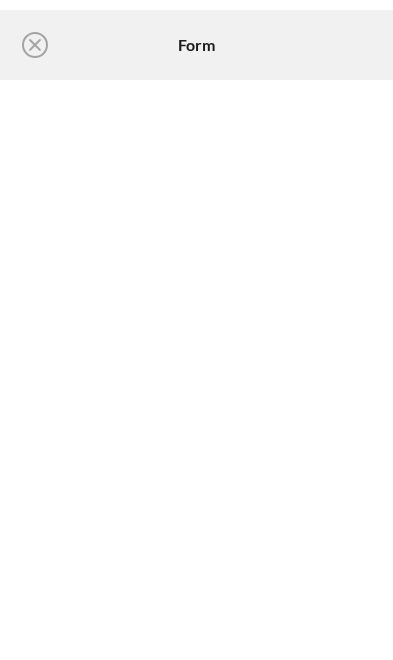 click on "Icon/Close" 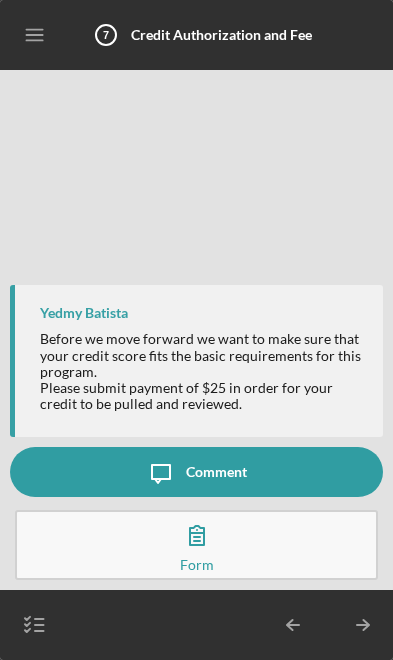 click on "Icon/Menu" 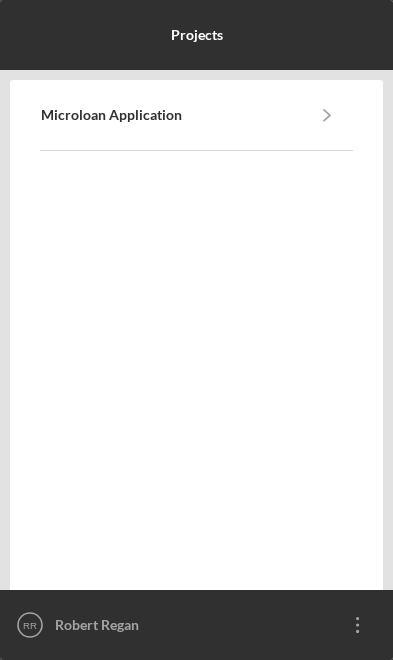 click on "Microloan Application" at bounding box center (171, 115) 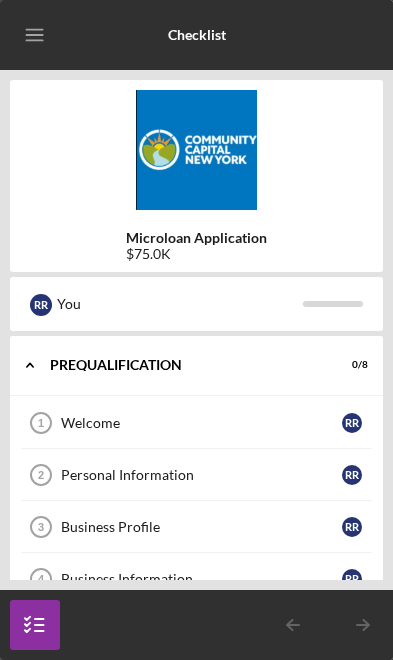 scroll, scrollTop: 0, scrollLeft: 0, axis: both 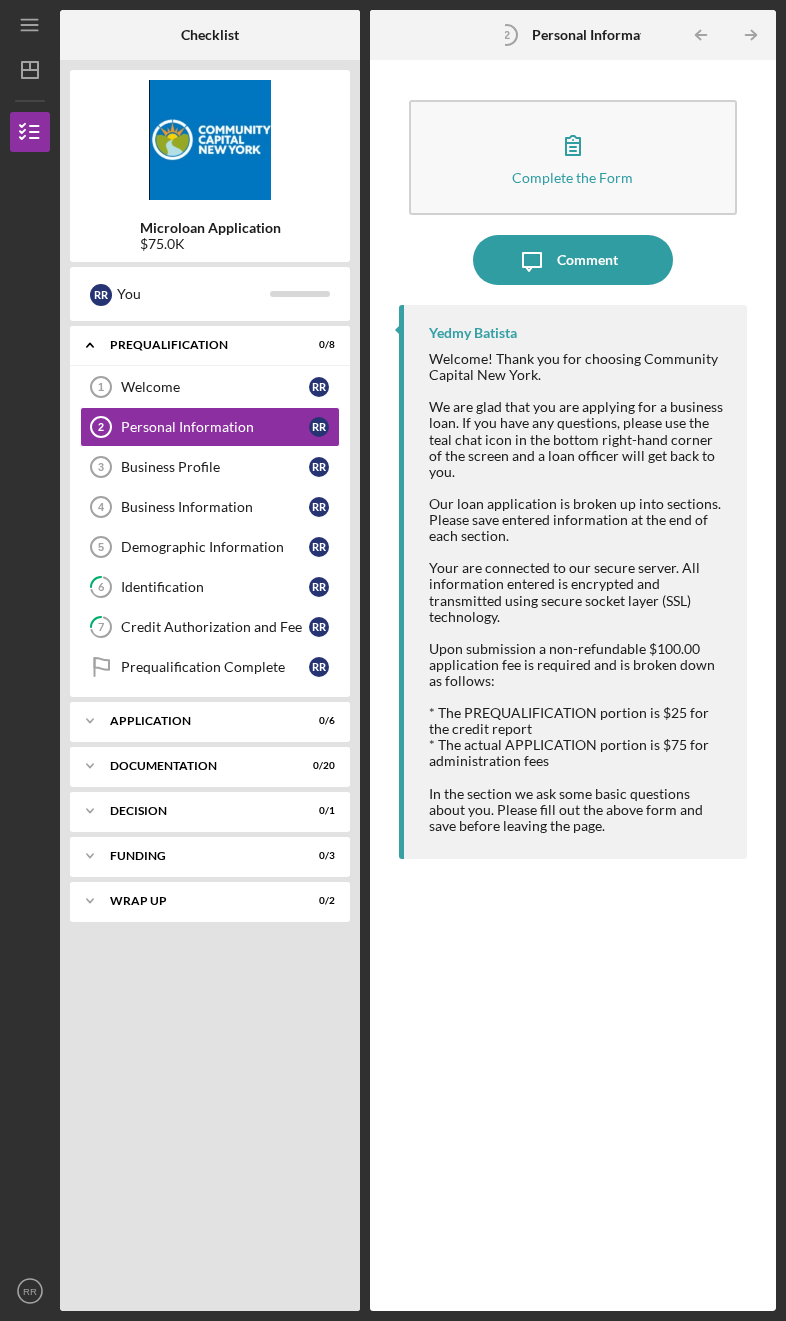 click on "Icon/Expander Prequalification 0 / 8 Welcome 1 Welcome R R Personal Information 2 Personal Information R R Business Profile 3 Business Profile R R Business Information 4 Business Information R R Demographic Information 5 Demographic Information R R 6 Identification R R 7 Credit Authorization and Fee R R Prequalification Complete Prequalification Complete R R Icon/Expander Application 0 / 6 Icon/Expander Documentation 0 / 20 Icon/Expander Decision 0 / 1 Icon/Expander Funding 0 / 3 Icon/Expander Wrap up 0 / 2" at bounding box center [210, 813] 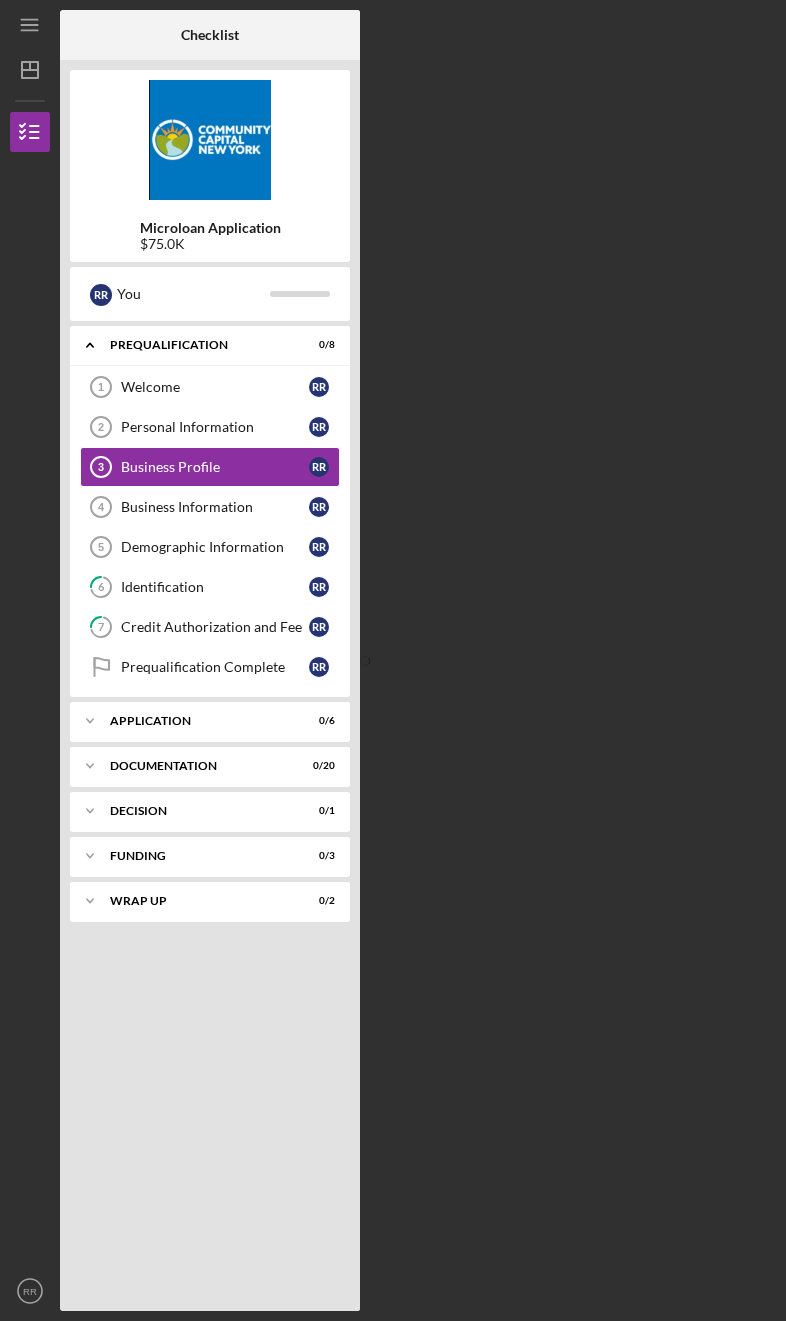 scroll, scrollTop: 70, scrollLeft: 0, axis: vertical 